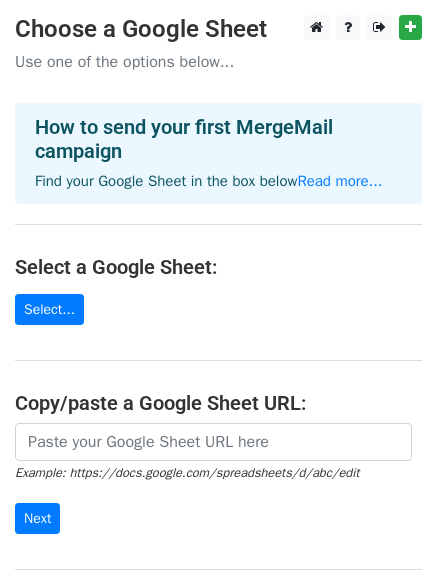 scroll, scrollTop: 200, scrollLeft: 0, axis: vertical 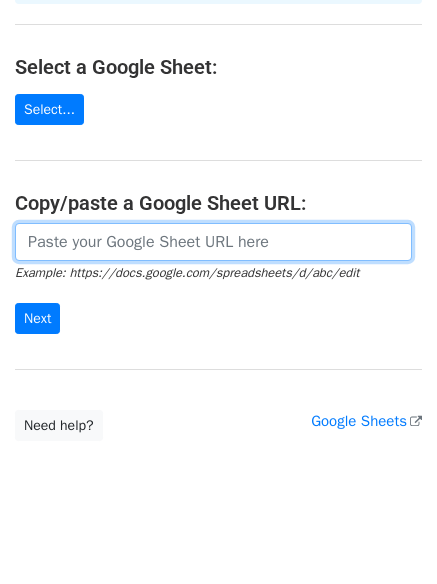 click at bounding box center [213, 242] 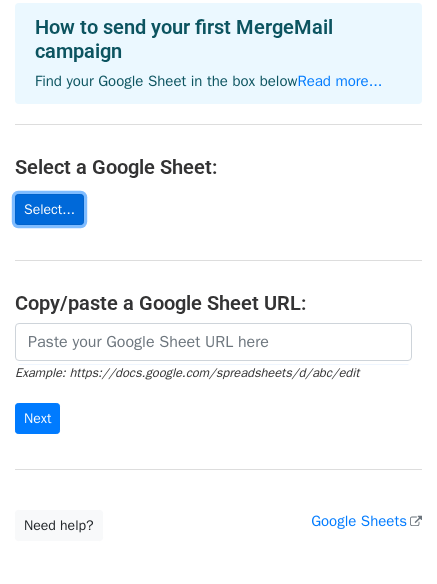 click on "Select..." at bounding box center [49, 209] 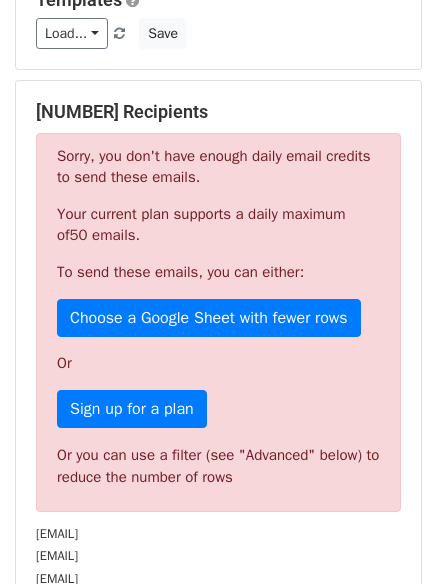 scroll, scrollTop: 200, scrollLeft: 0, axis: vertical 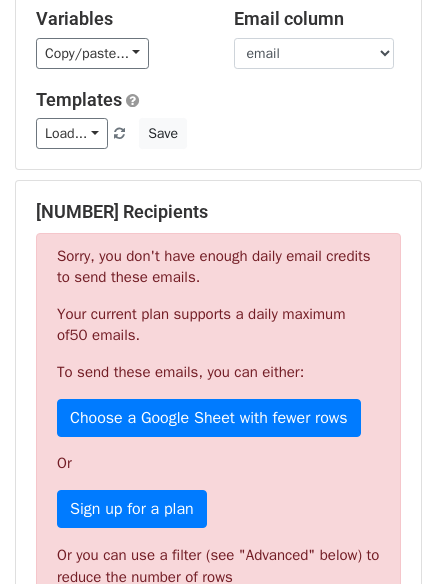 click on "[EMAIL]" at bounding box center (218, 462) 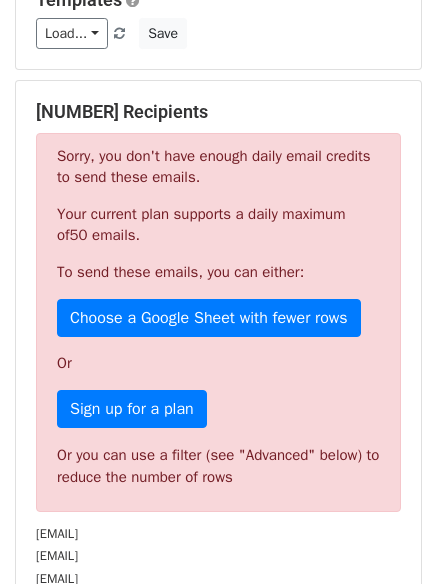 scroll, scrollTop: 400, scrollLeft: 0, axis: vertical 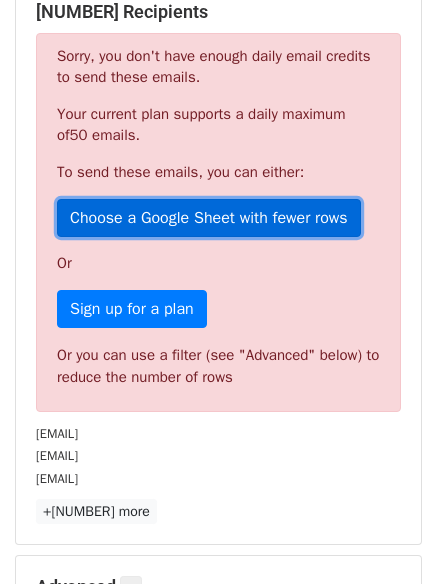 click on "Choose a Google Sheet with fewer rows" at bounding box center (209, 218) 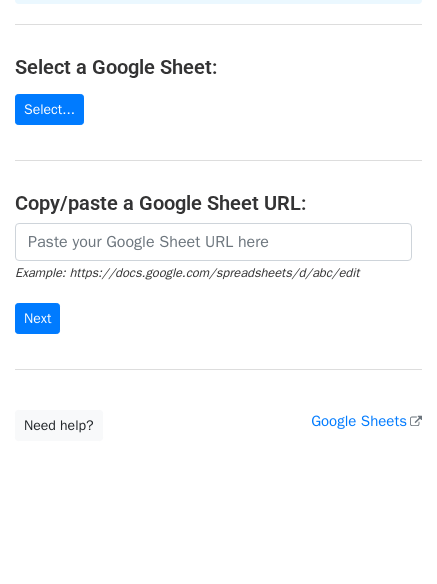 scroll, scrollTop: 217, scrollLeft: 0, axis: vertical 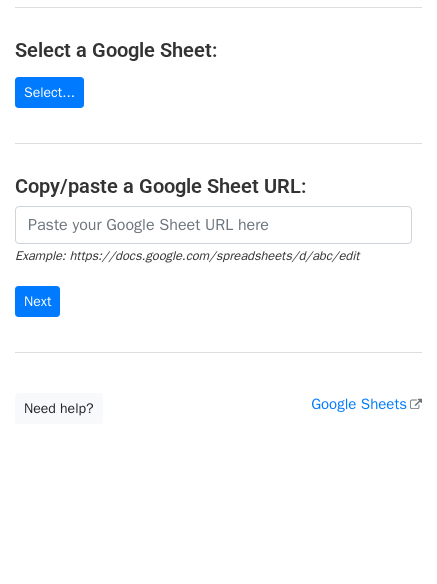 click on "Choose a Google Sheet
Use one of the options below...
How to send your first MergeMail campaign
Find your Google Sheet in the box below  Read more...
Select a Google Sheet:
Select...
Copy/paste a Google Sheet URL:
Example:
https://docs.google.com/spreadsheets/d/abc/edit
Next
Google Sheets
Need help?
Help
×
Why do I need to copy/paste a Google Sheet URL?
Normally, MergeMail would show you a list of your Google Sheets to choose from, but because you didn't allow MergeMail access to your Google Drive, it cannot show you a list of your Google Sheets. You can read more about permissions in our  support pages .
If you'd like to see a list of your Google Sheets, you'll need to  sign out of MergeMail  and then sign back in and allow access to your Google Drive.
Are your recipients in a CSV or Excel file?
Import your CSV or Excel file into a Google Sheet  then try again.
Read our  ," at bounding box center [218, 111] 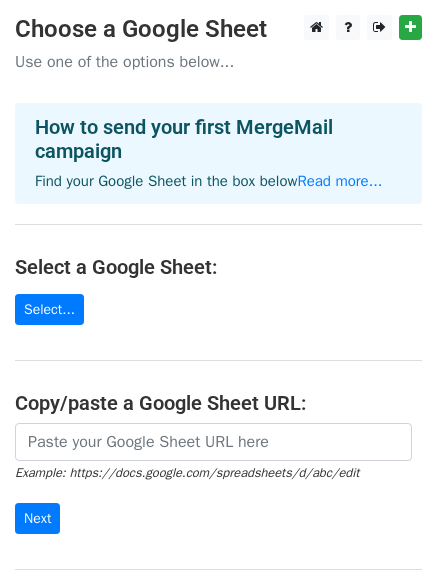 click on "Use one of the options below..." at bounding box center [218, 62] 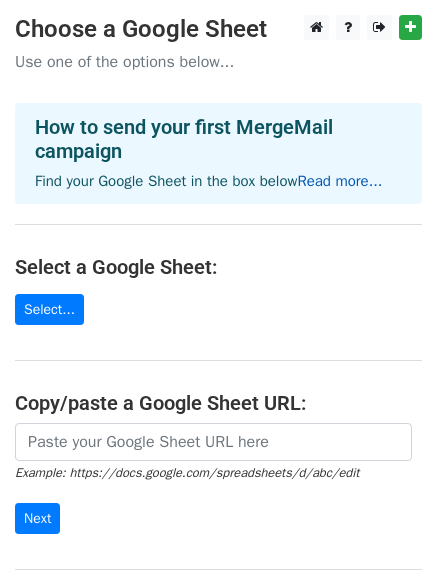 click on "Read more..." at bounding box center [339, 181] 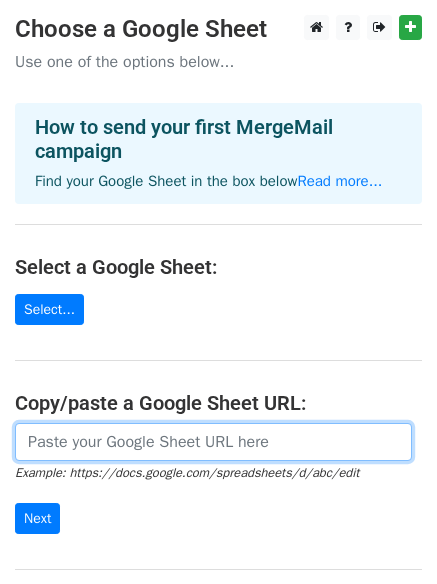 click at bounding box center [213, 442] 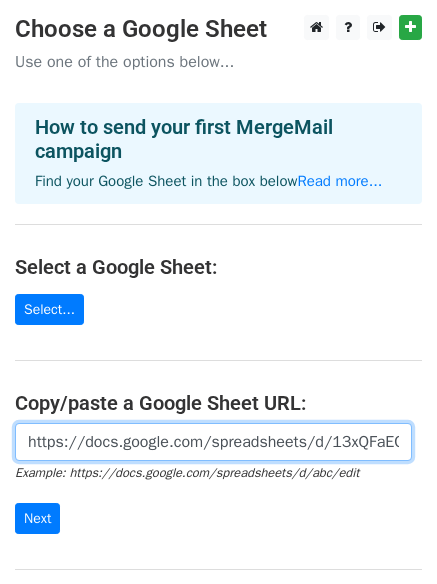 scroll, scrollTop: 0, scrollLeft: 445, axis: horizontal 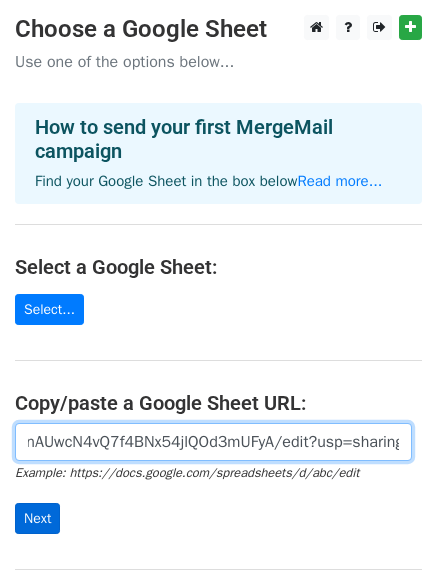 type on "https://docs.google.com/spreadsheets/d/13xQFaECkIn6r6YMnAUwcN4vQ7f4BNx54jlQOd3mUFyA/edit?usp=sharing" 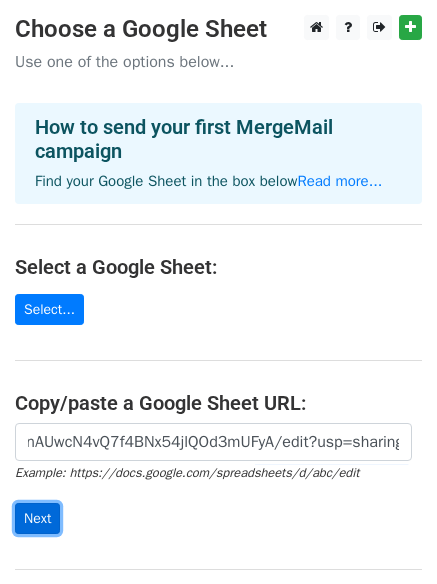 scroll, scrollTop: 0, scrollLeft: 0, axis: both 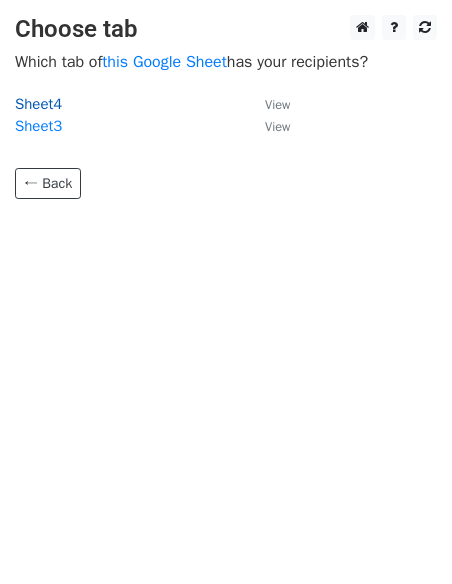 click on "Sheet4" at bounding box center [38, 104] 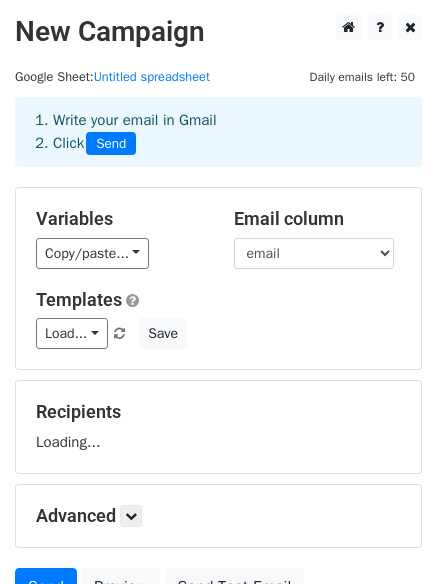 scroll, scrollTop: 0, scrollLeft: 0, axis: both 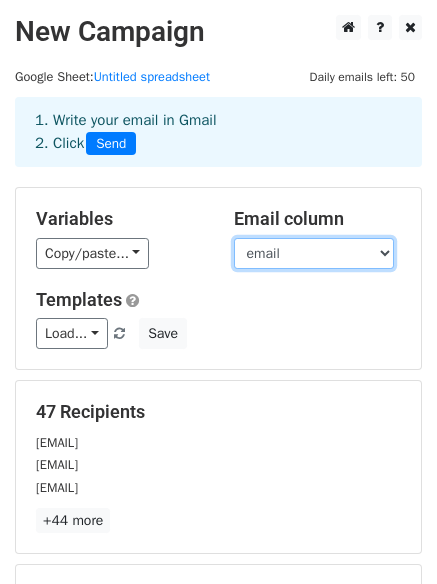 click on "Customer name
email
Principle Outstanding
DPD" at bounding box center (314, 253) 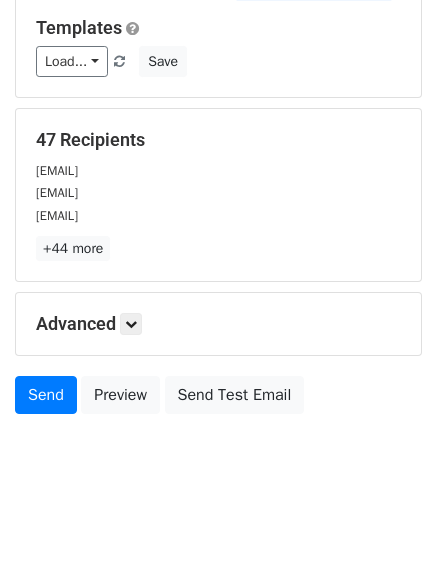scroll, scrollTop: 0, scrollLeft: 0, axis: both 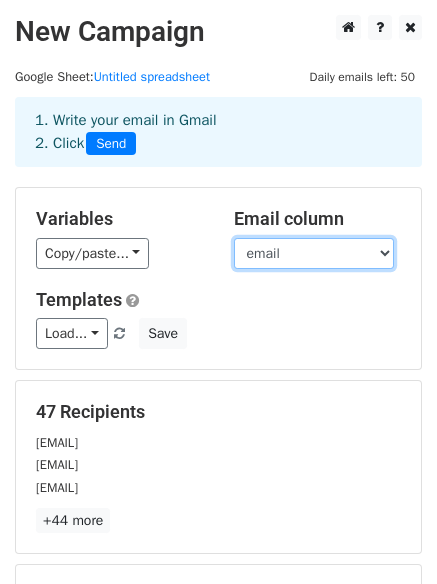 click on "Customer name
email
Principle Outstanding
DPD" at bounding box center (314, 253) 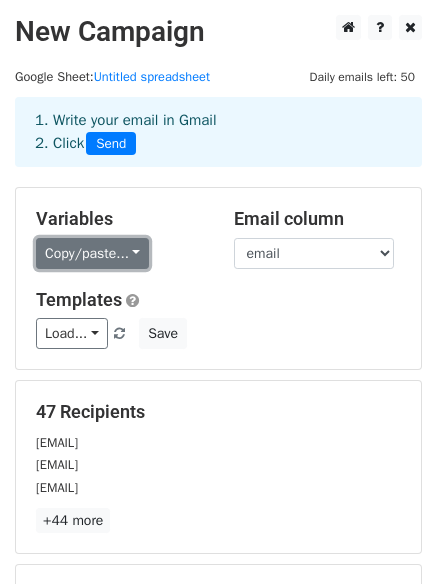 click on "Copy/paste..." at bounding box center [92, 253] 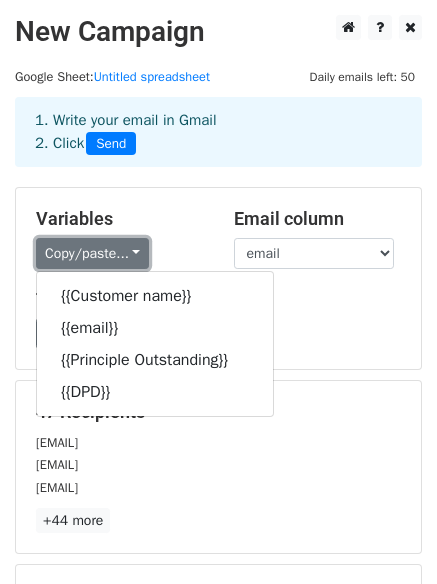 click on "Copy/paste..." at bounding box center (92, 253) 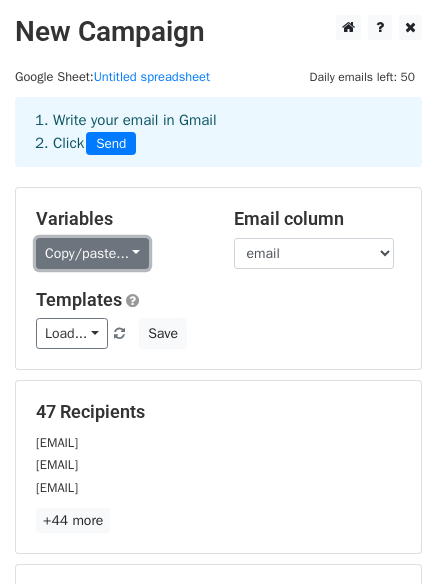 click on "Copy/paste..." at bounding box center (92, 253) 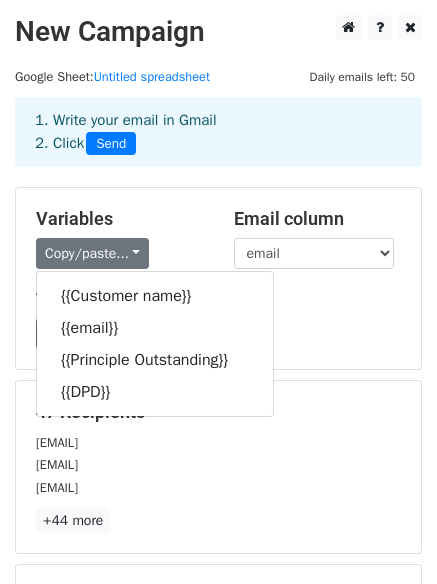 click on "Templates" at bounding box center [218, 300] 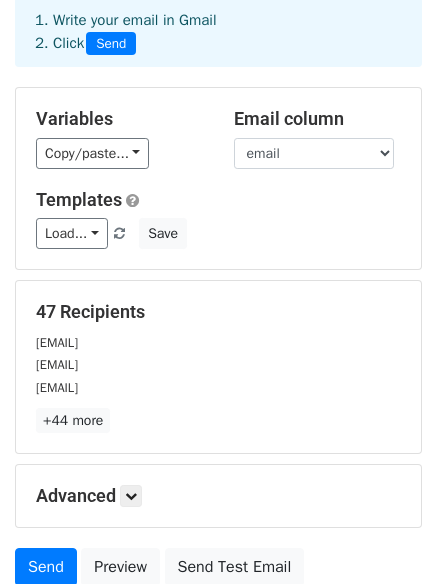 scroll, scrollTop: 272, scrollLeft: 0, axis: vertical 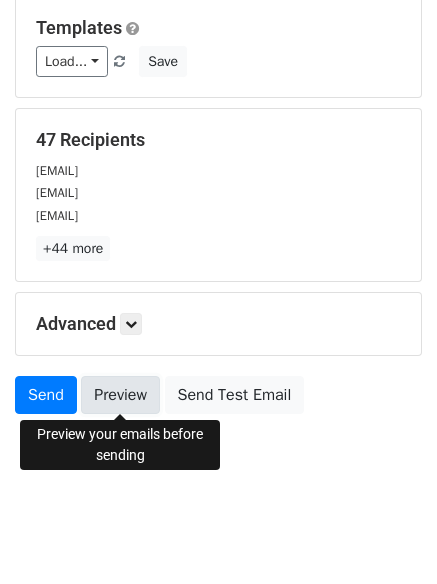 click on "Preview" at bounding box center [120, 395] 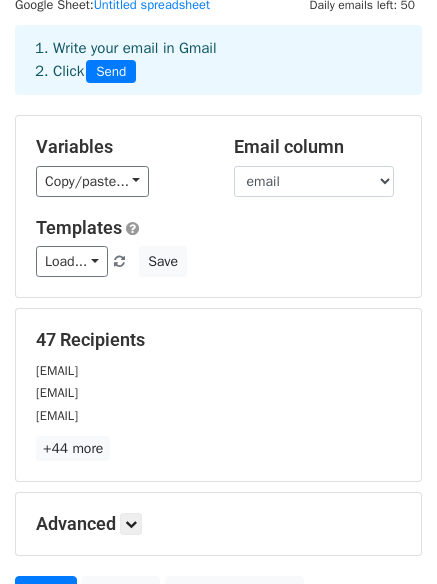 scroll, scrollTop: 0, scrollLeft: 0, axis: both 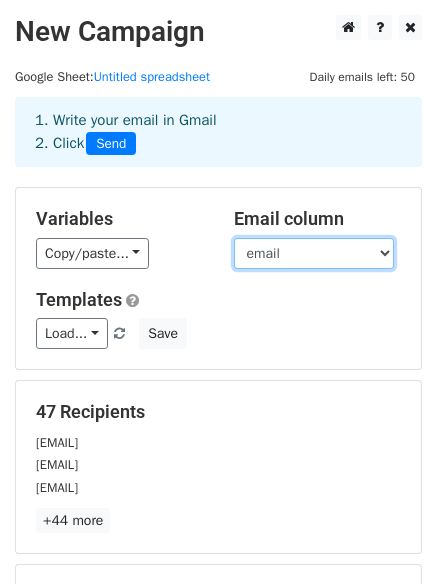 click on "Customer name
email
Principle Outstanding
DPD" at bounding box center (314, 253) 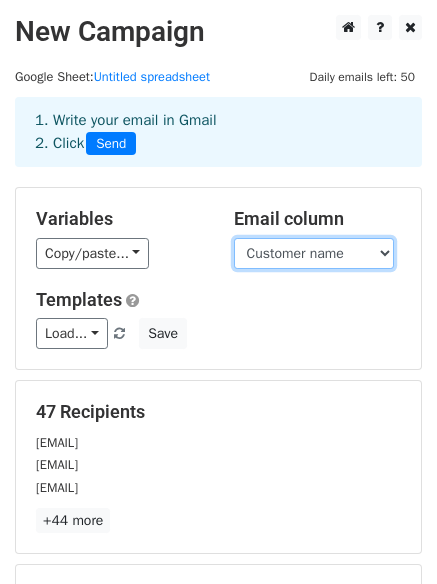 click on "Customer name
email
Principle Outstanding
DPD" at bounding box center (314, 253) 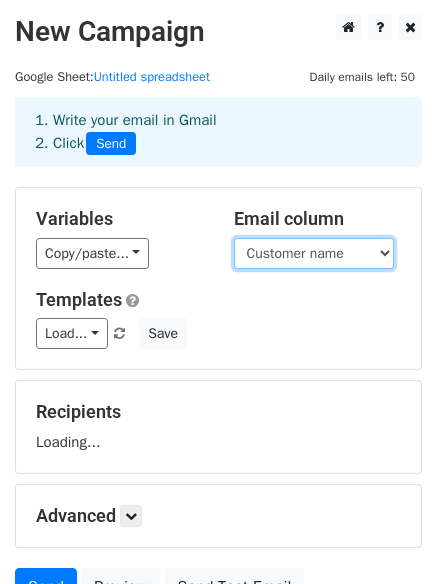 select on "email" 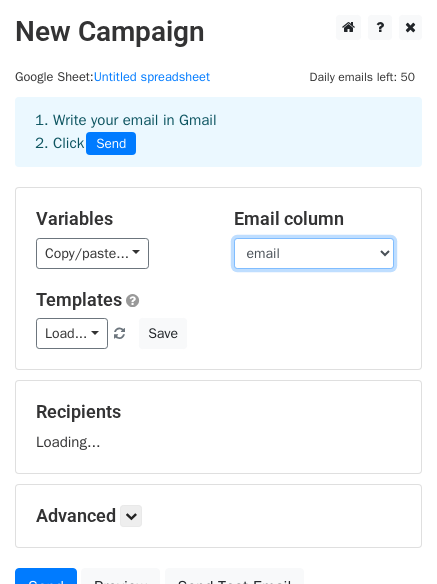 click on "Customer name
email
Principle Outstanding
DPD" at bounding box center (314, 253) 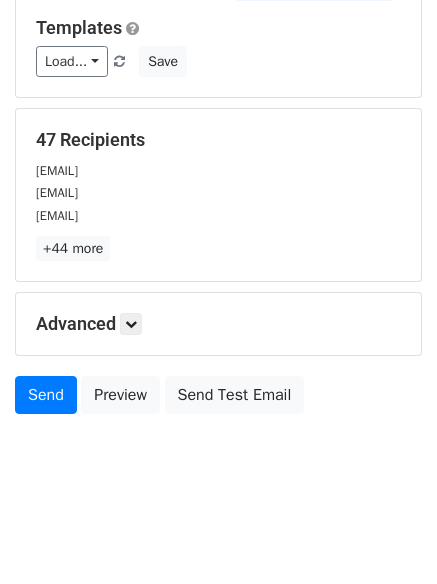 scroll, scrollTop: 0, scrollLeft: 0, axis: both 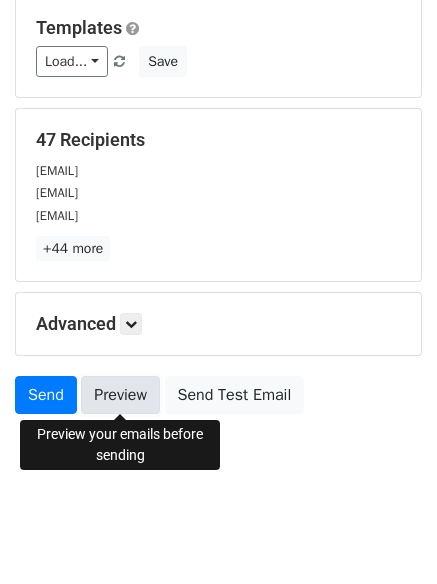 click on "Preview" at bounding box center [120, 395] 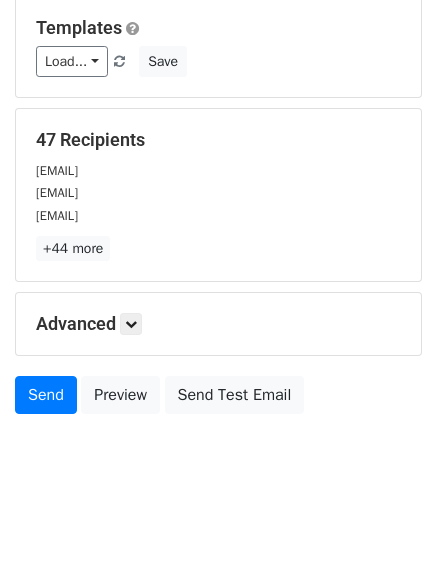 click on "47 Recipients" at bounding box center [218, 140] 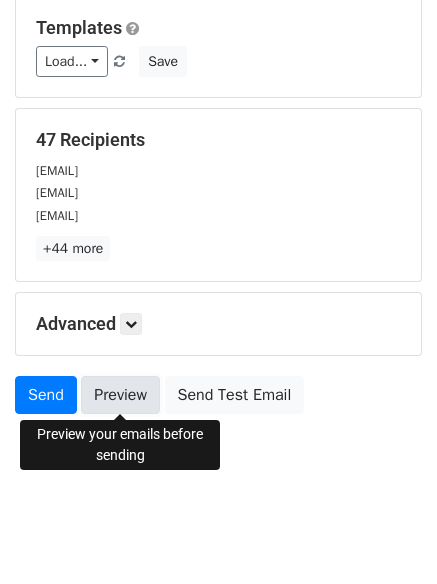 click on "Preview" at bounding box center [120, 395] 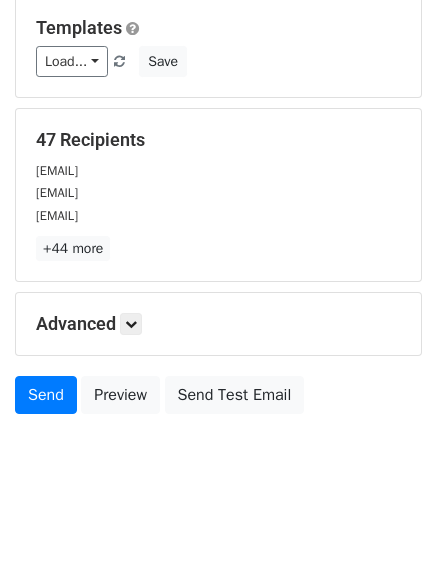 click on "[EMAIL]" at bounding box center (218, 170) 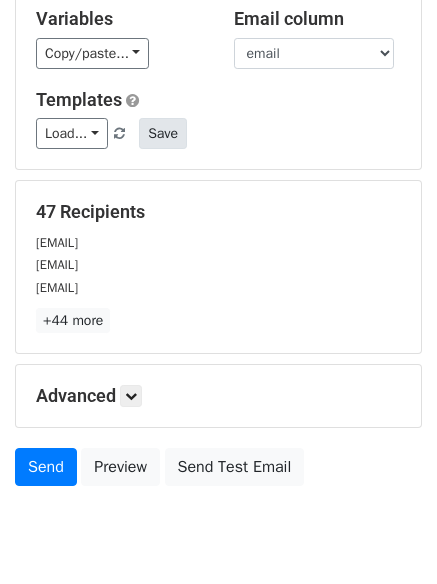 scroll, scrollTop: 272, scrollLeft: 0, axis: vertical 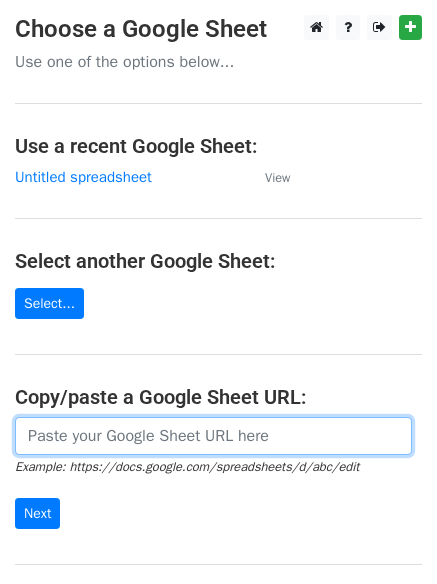click at bounding box center [213, 436] 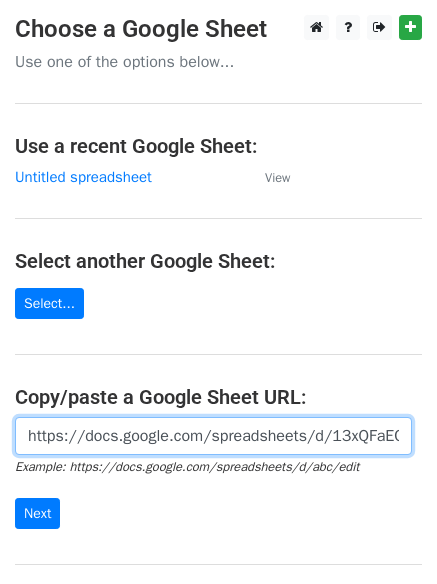 scroll, scrollTop: 0, scrollLeft: 445, axis: horizontal 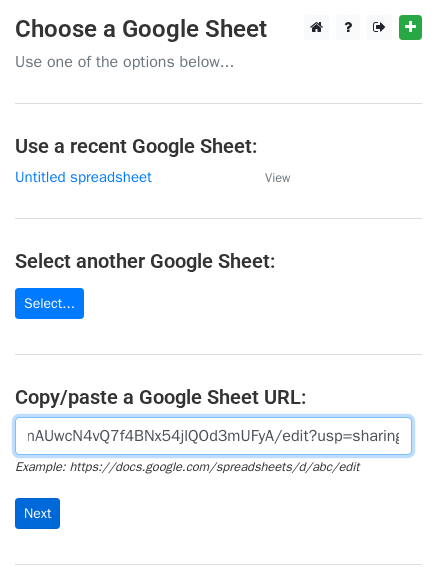 type on "https://docs.google.com/spreadsheets/d/13xQFaECkIn6r6YMnAUwcN4vQ7f4BNx54jlQOd3mUFyA/edit?usp=sharing" 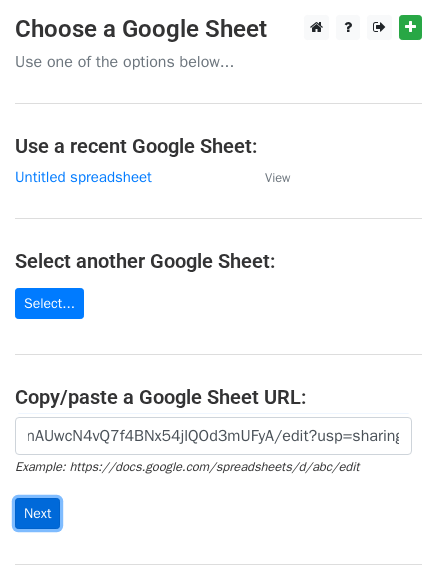 click on "Next" at bounding box center [37, 513] 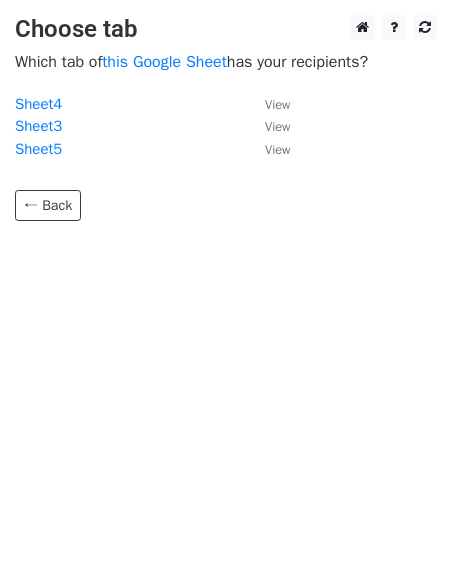 scroll, scrollTop: 0, scrollLeft: 0, axis: both 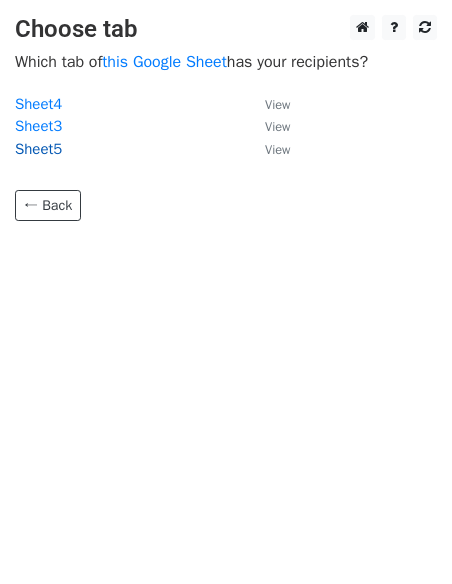 click on "Sheet5" at bounding box center [38, 149] 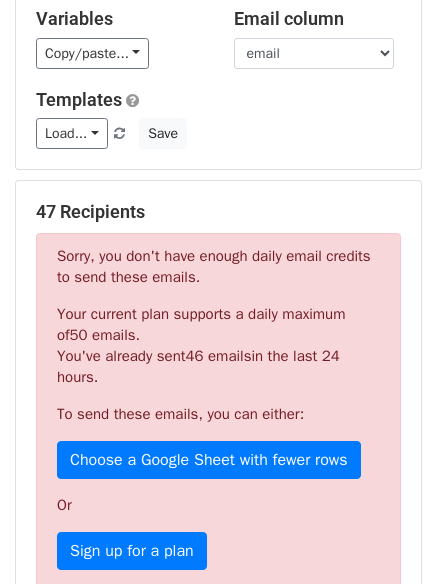 scroll, scrollTop: 0, scrollLeft: 0, axis: both 